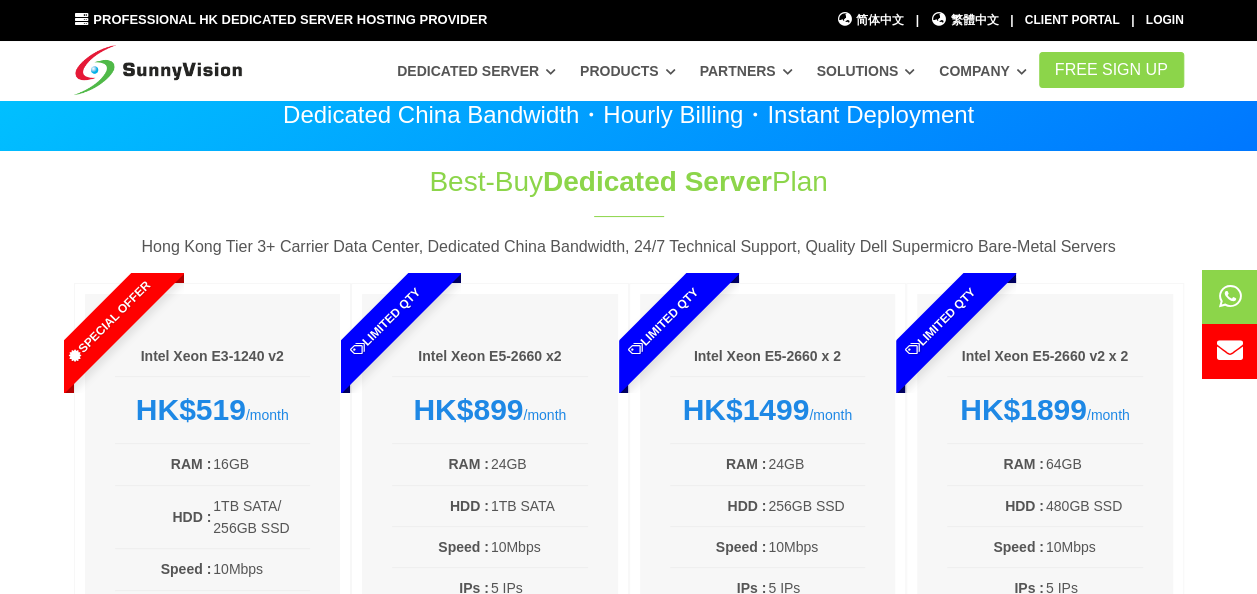 scroll, scrollTop: 100, scrollLeft: 0, axis: vertical 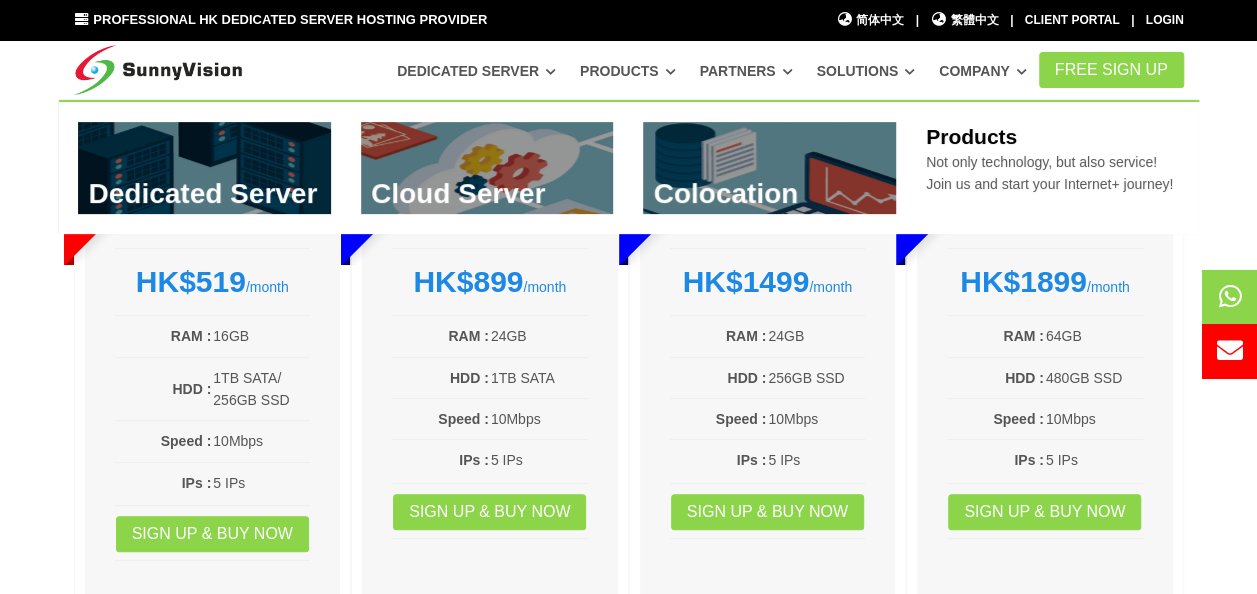 click on "Products" at bounding box center (628, 71) 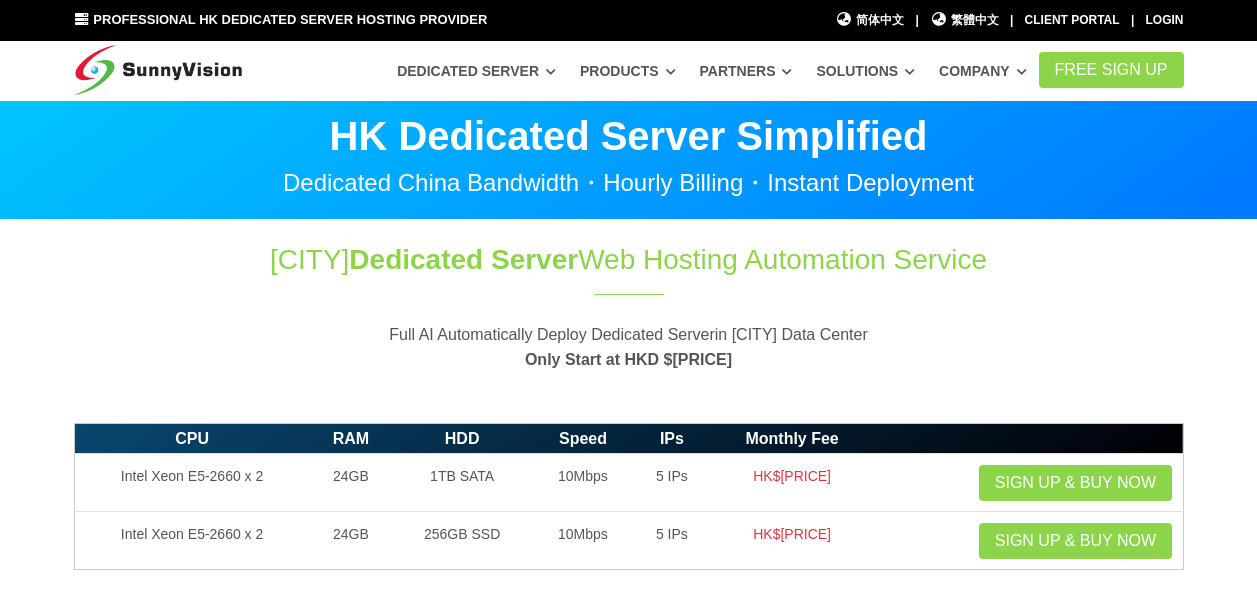 scroll, scrollTop: 0, scrollLeft: 0, axis: both 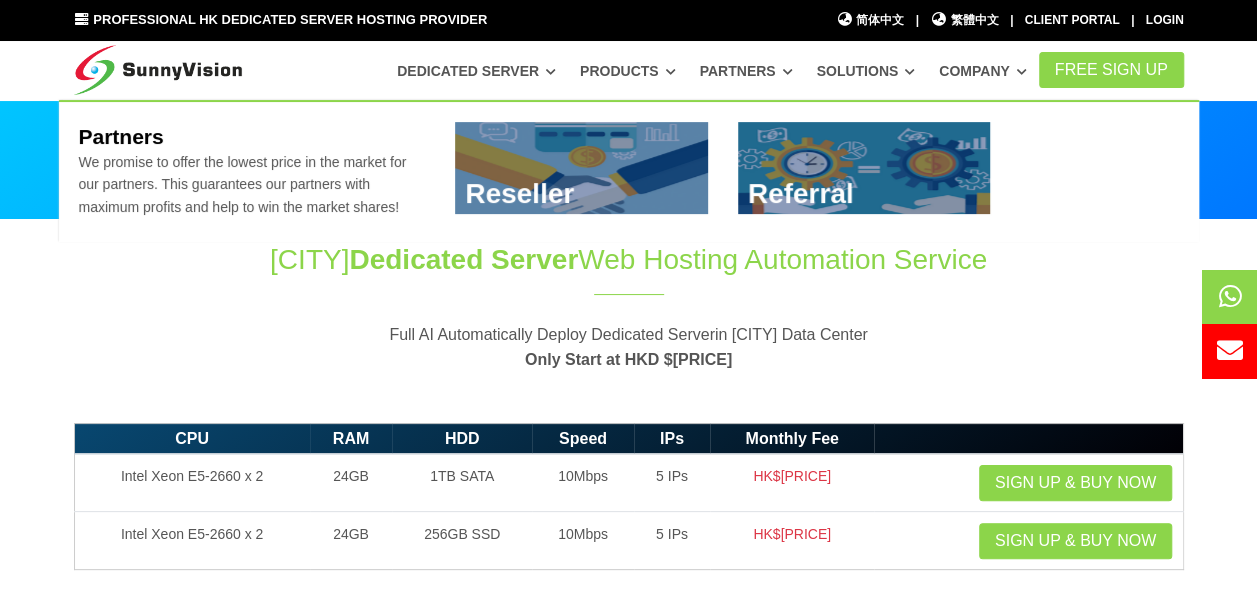 click on "Partners" at bounding box center [746, 71] 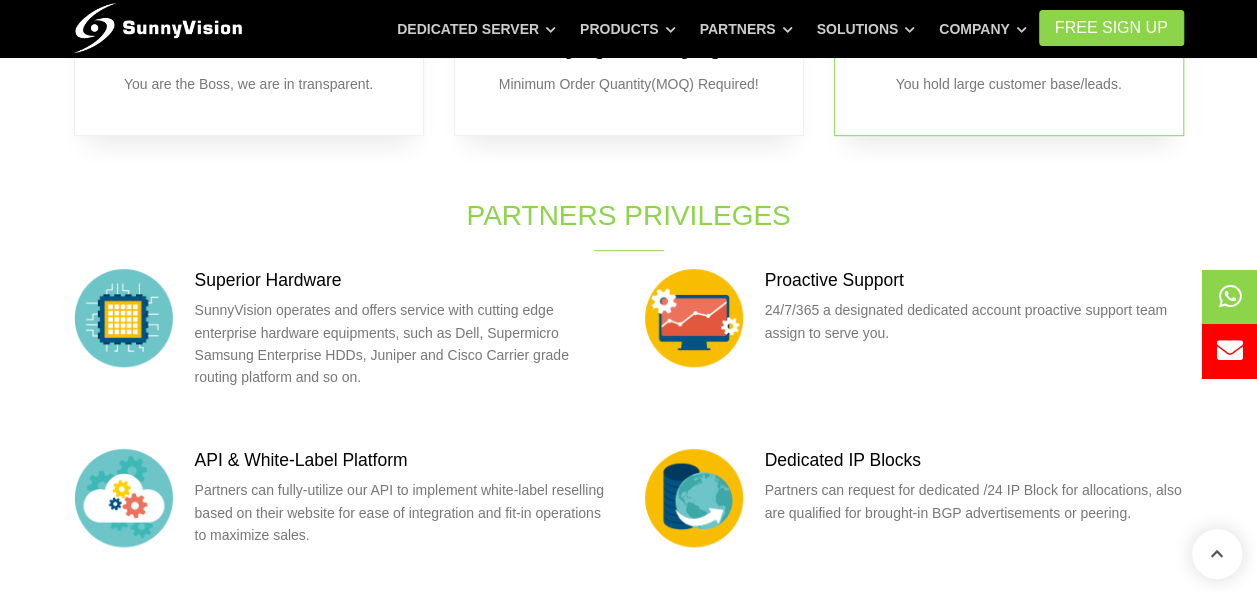 scroll, scrollTop: 500, scrollLeft: 0, axis: vertical 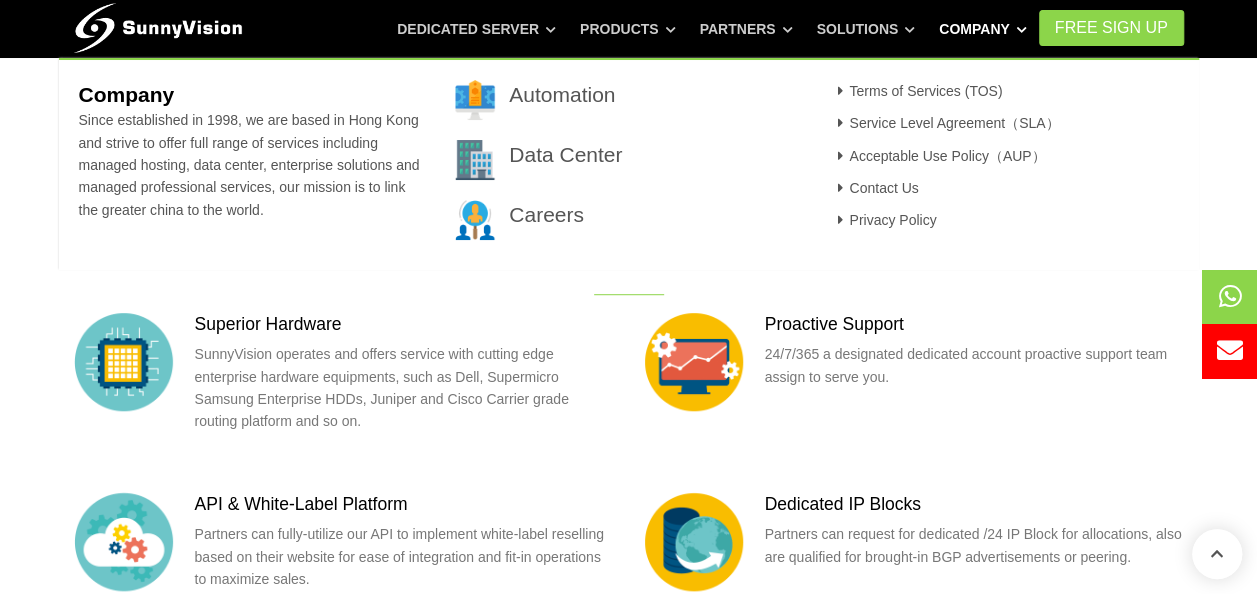 click on "Company" at bounding box center (983, 29) 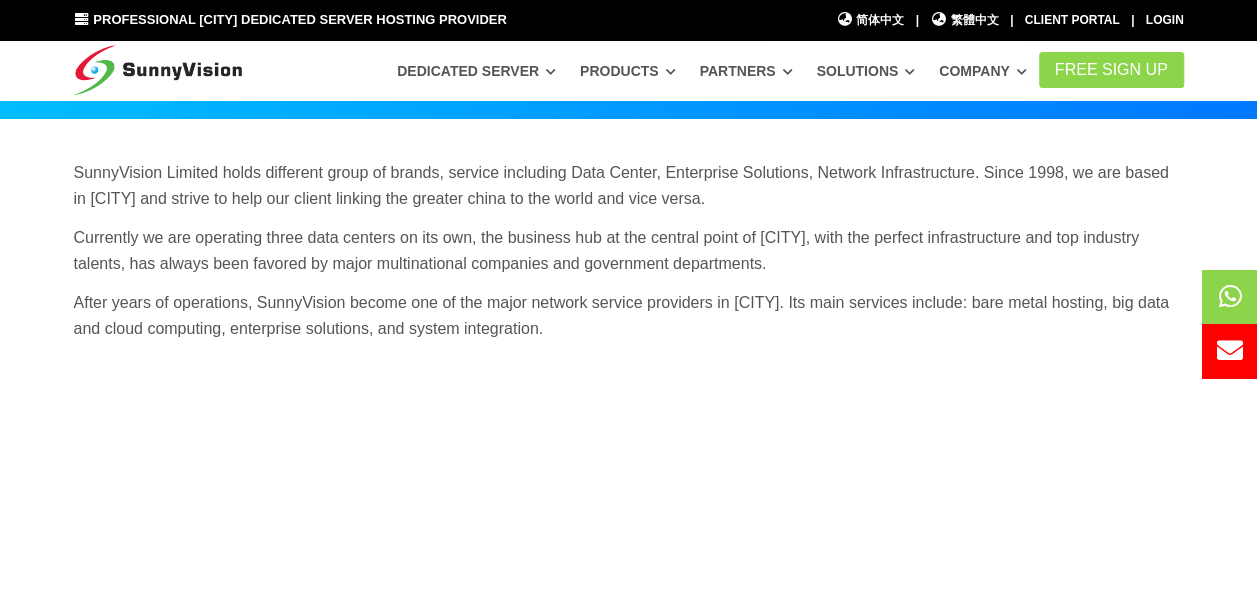 scroll, scrollTop: 0, scrollLeft: 0, axis: both 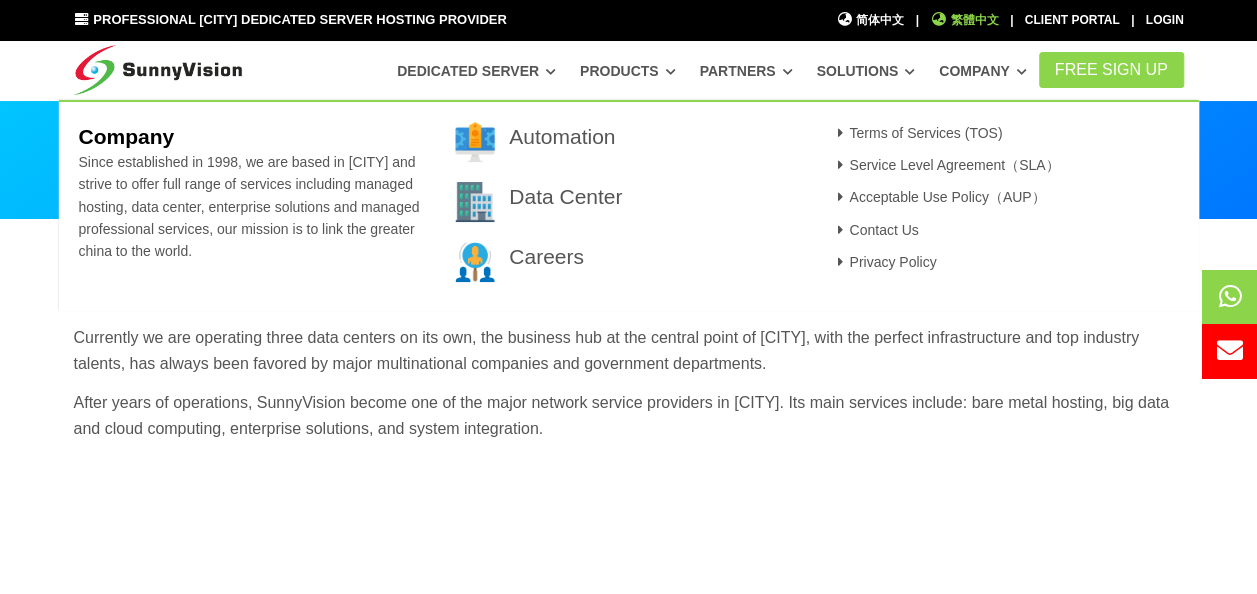 click on "繁體中文" at bounding box center [964, 20] 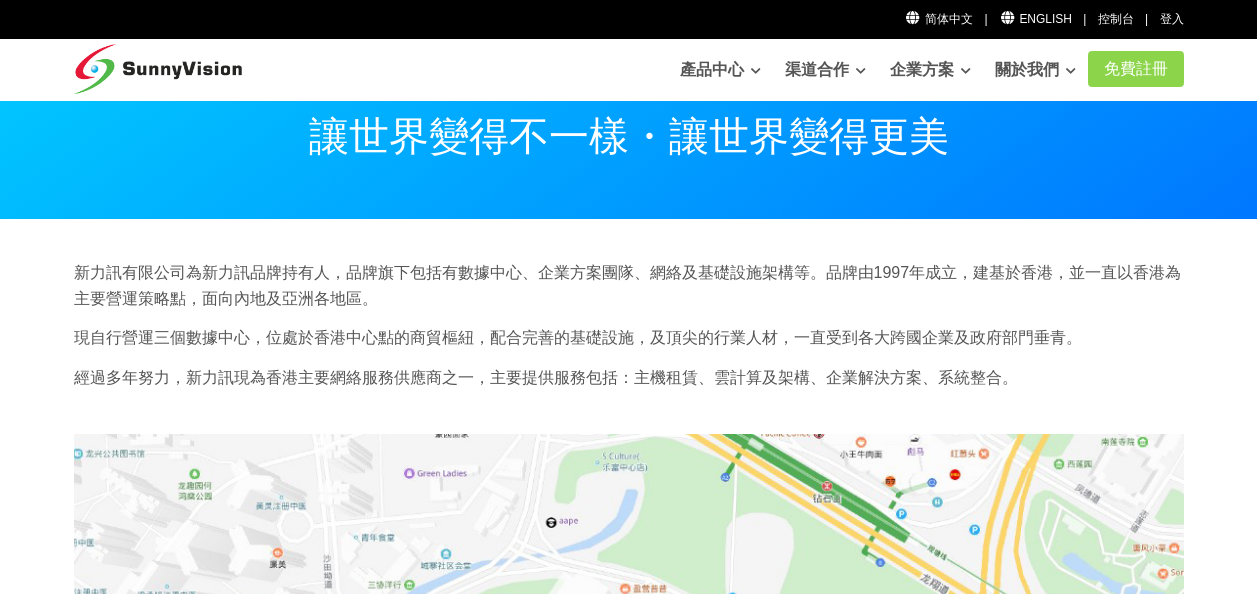 scroll, scrollTop: 0, scrollLeft: 0, axis: both 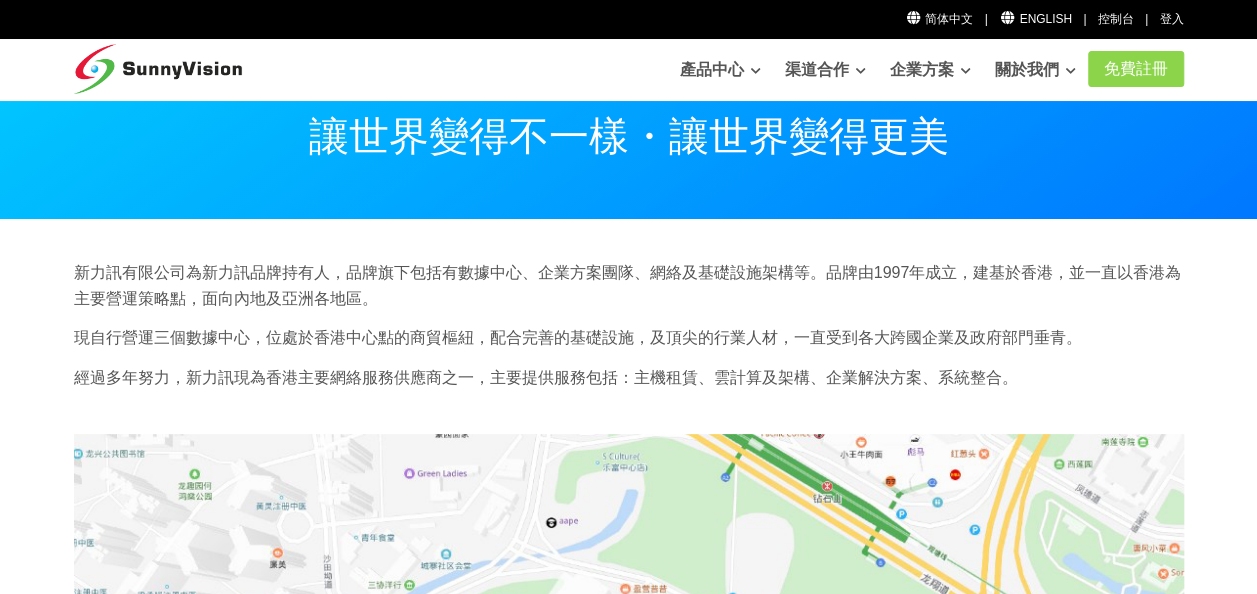 click on "新力訊有限公司為新力訊品牌持有人，品牌旗下包括有數據中心、企業方案團隊、網絡及基礎設施架構等。品牌由1997年成立，建基於香港，並一直以香港為主要營運策略點，面向內地及亞洲各地區。" at bounding box center [629, 285] 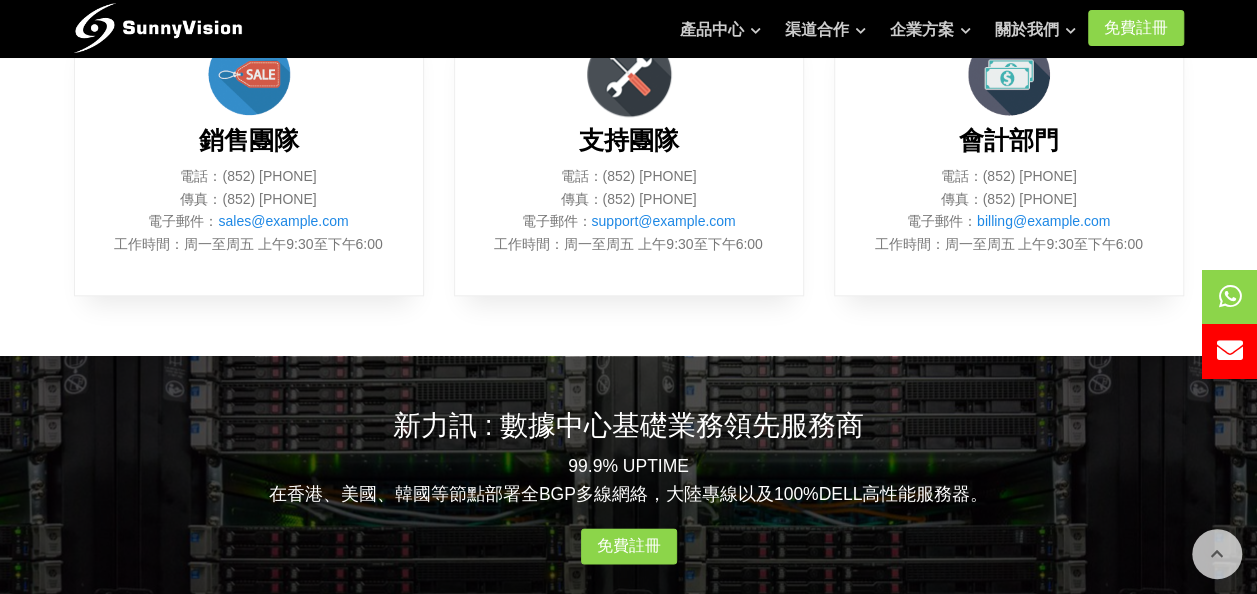 scroll, scrollTop: 1000, scrollLeft: 0, axis: vertical 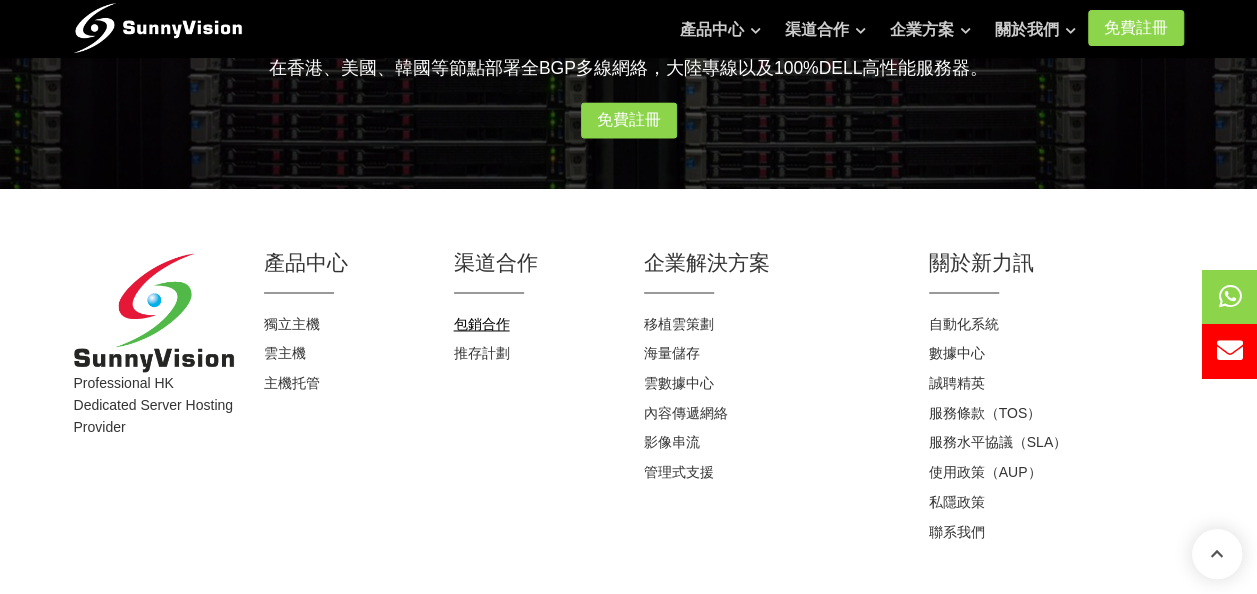 click on "包銷合作" at bounding box center [482, 324] 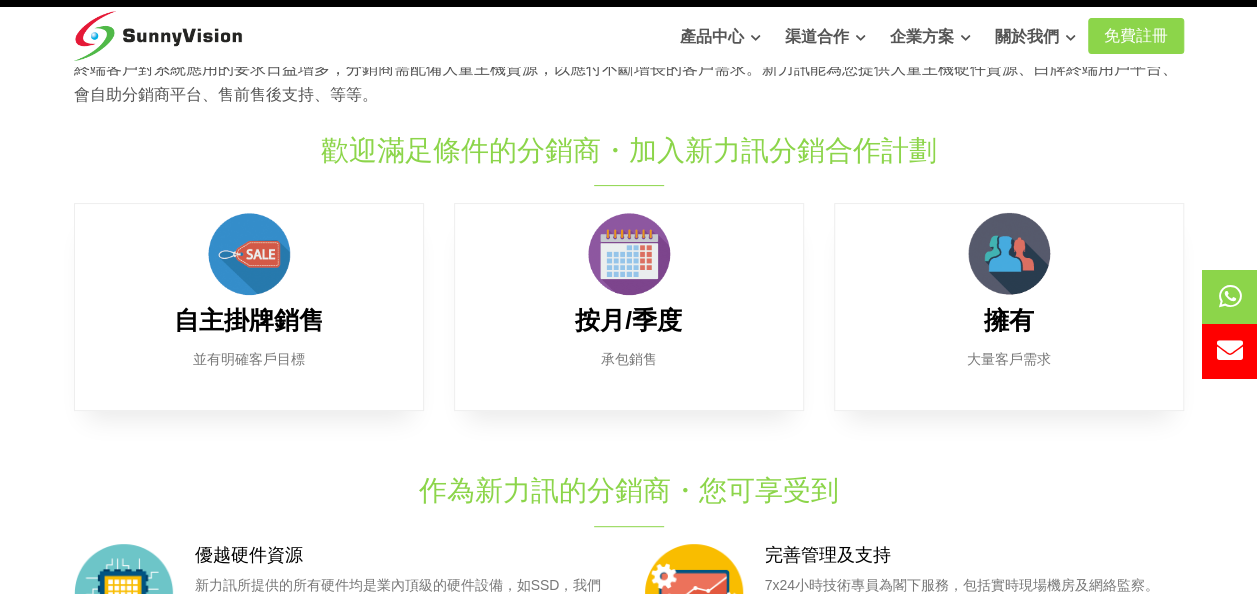 scroll, scrollTop: 200, scrollLeft: 0, axis: vertical 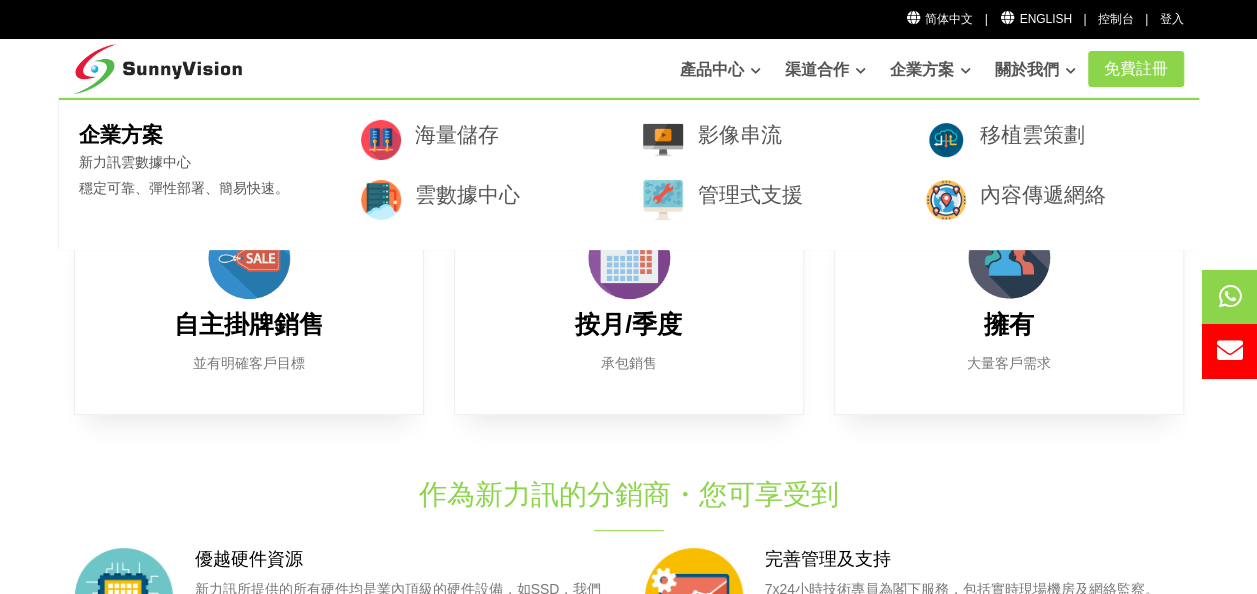 click on "企業方案" at bounding box center (930, 70) 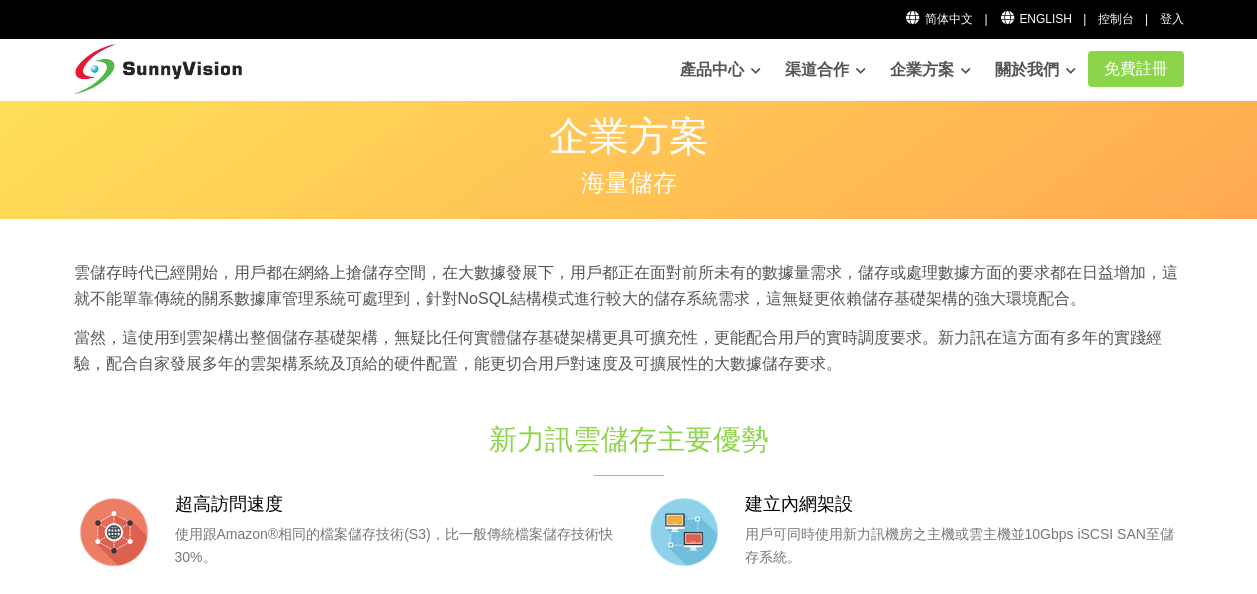 scroll, scrollTop: 0, scrollLeft: 0, axis: both 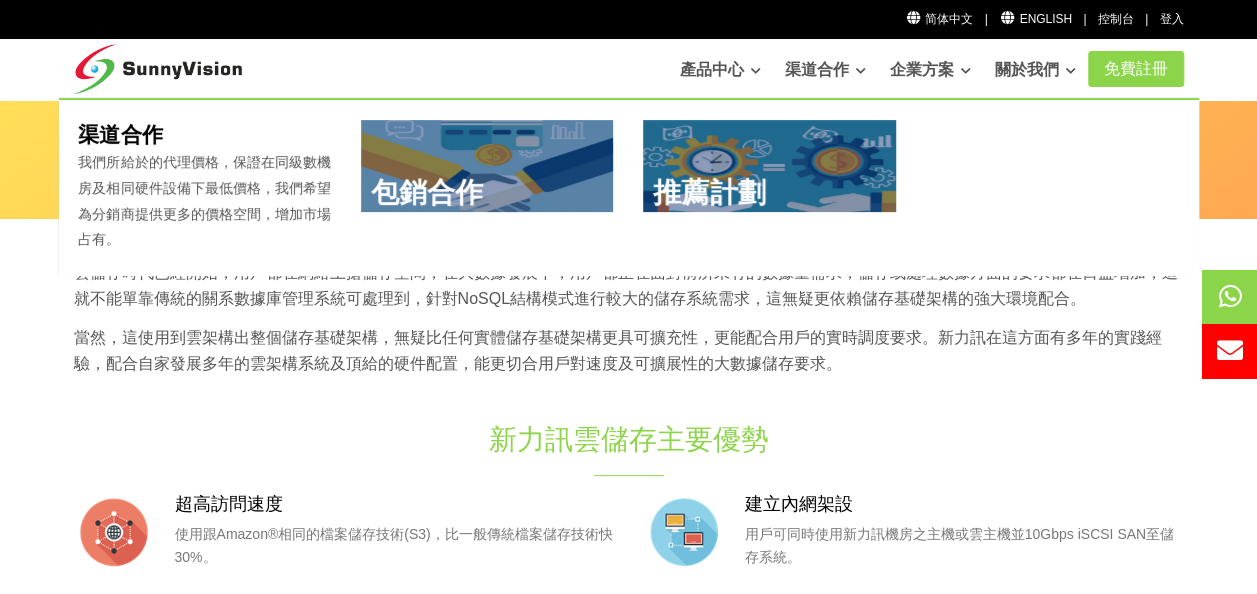 click on "渠道合作" at bounding box center [825, 70] 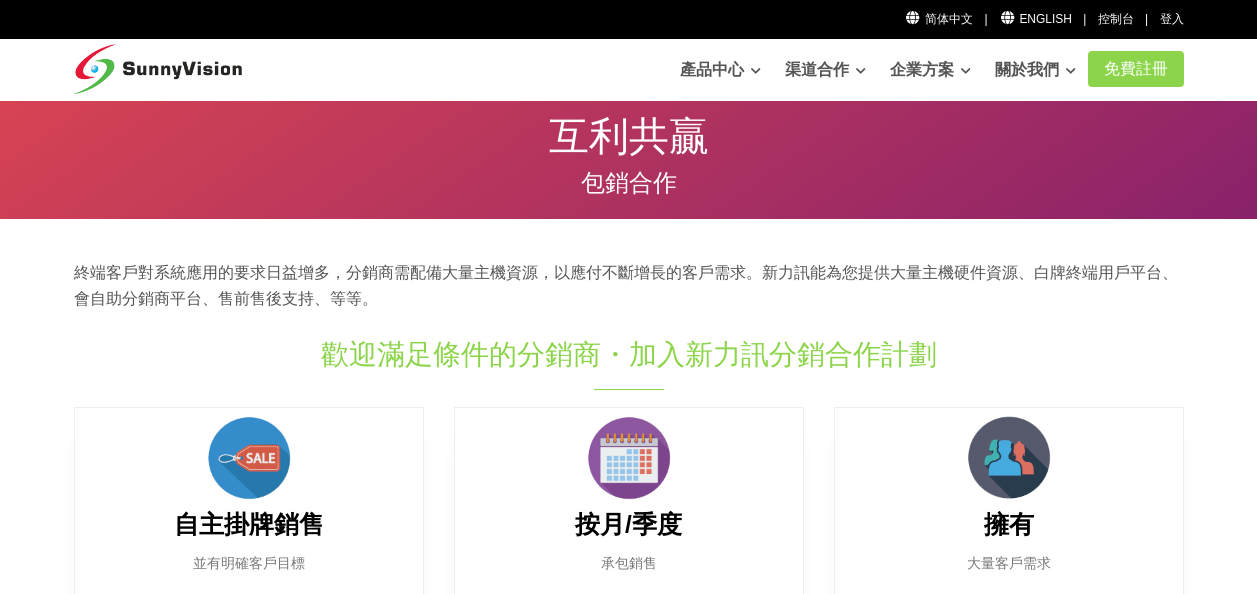 scroll, scrollTop: 0, scrollLeft: 0, axis: both 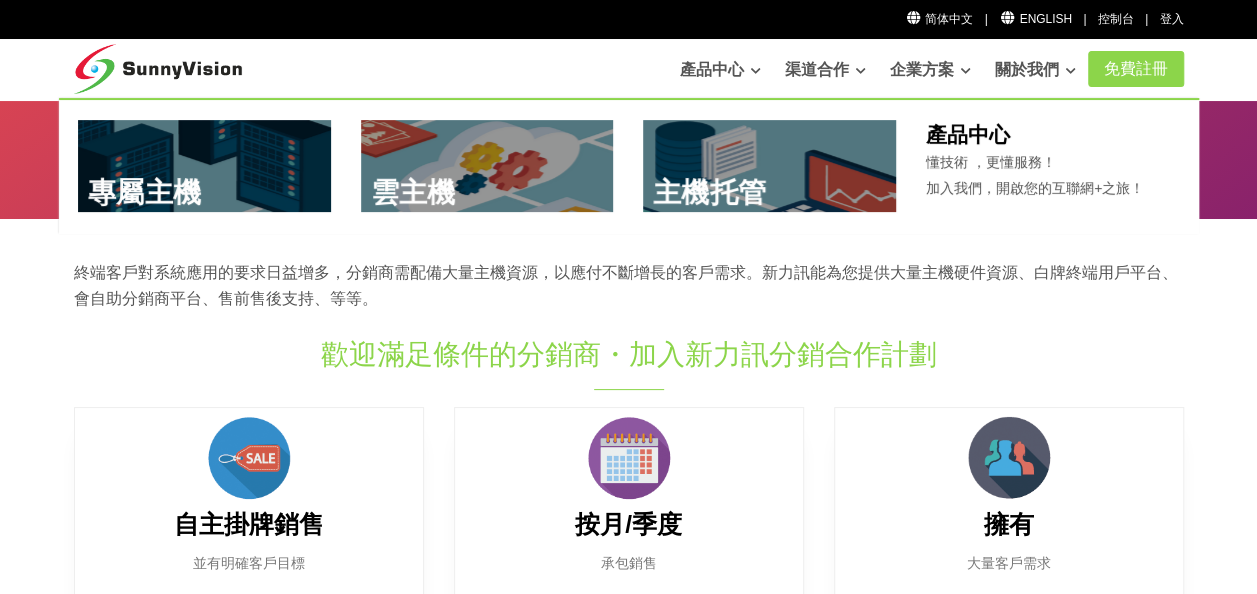 click on "產品中心" at bounding box center [720, 70] 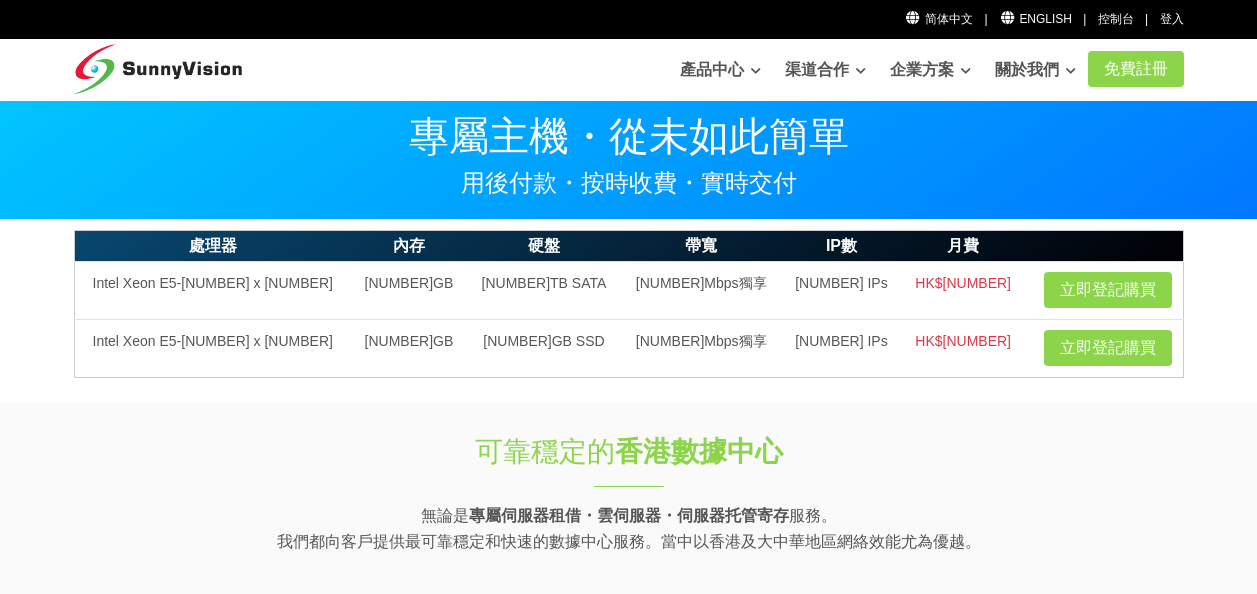 scroll, scrollTop: 0, scrollLeft: 0, axis: both 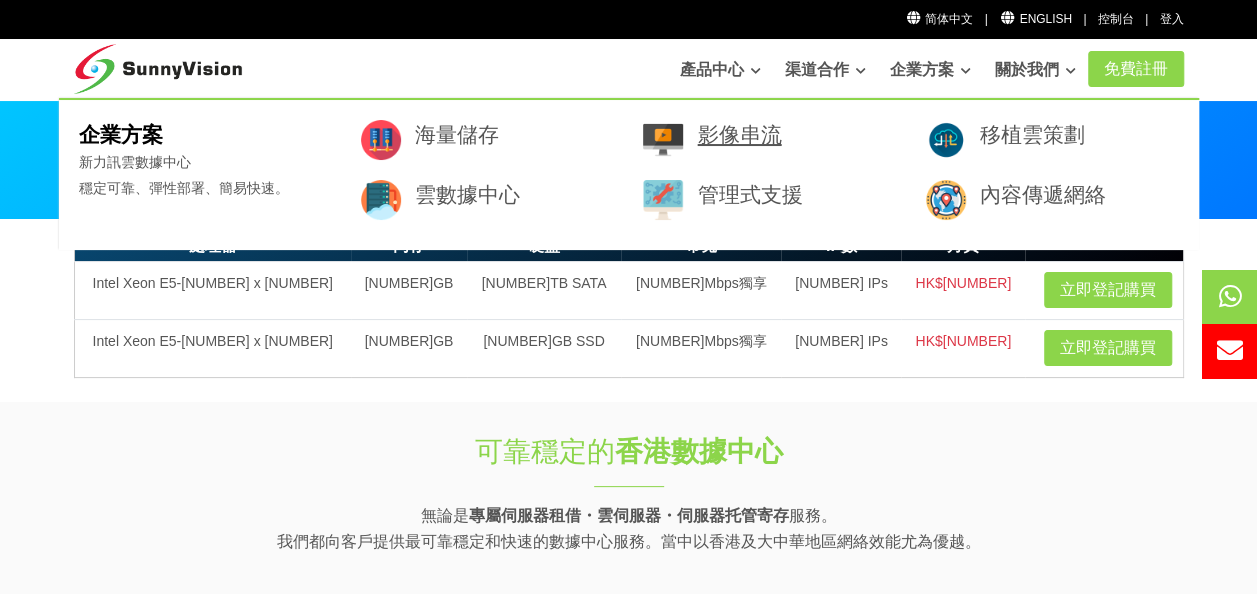 click on "影像串流" at bounding box center (739, 134) 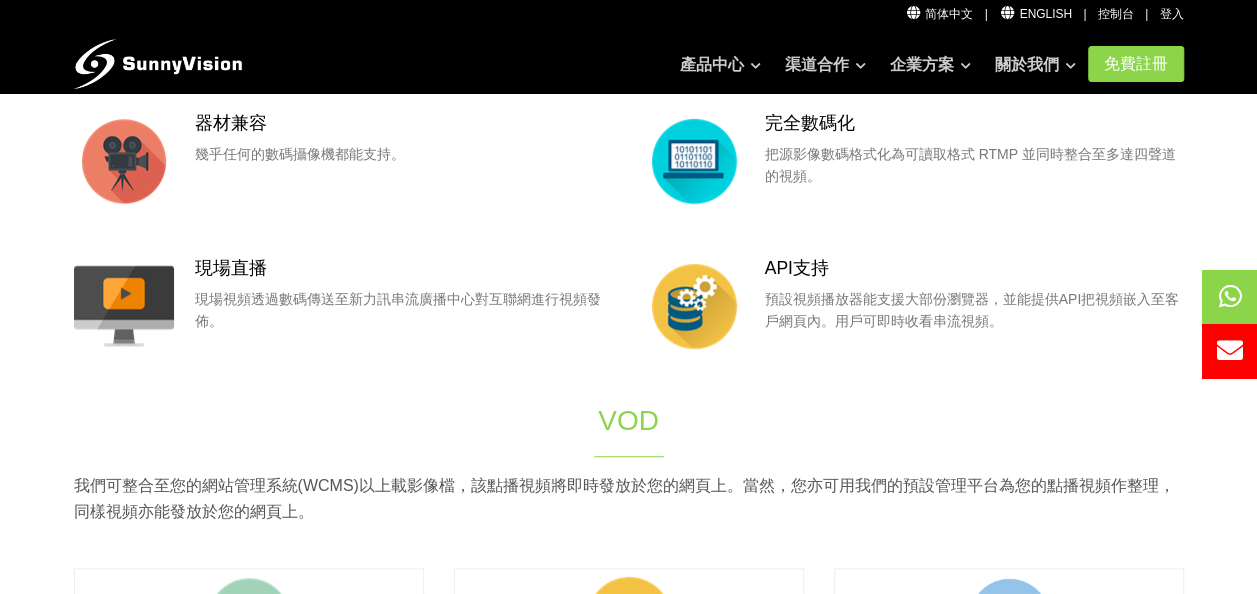 scroll, scrollTop: 600, scrollLeft: 0, axis: vertical 